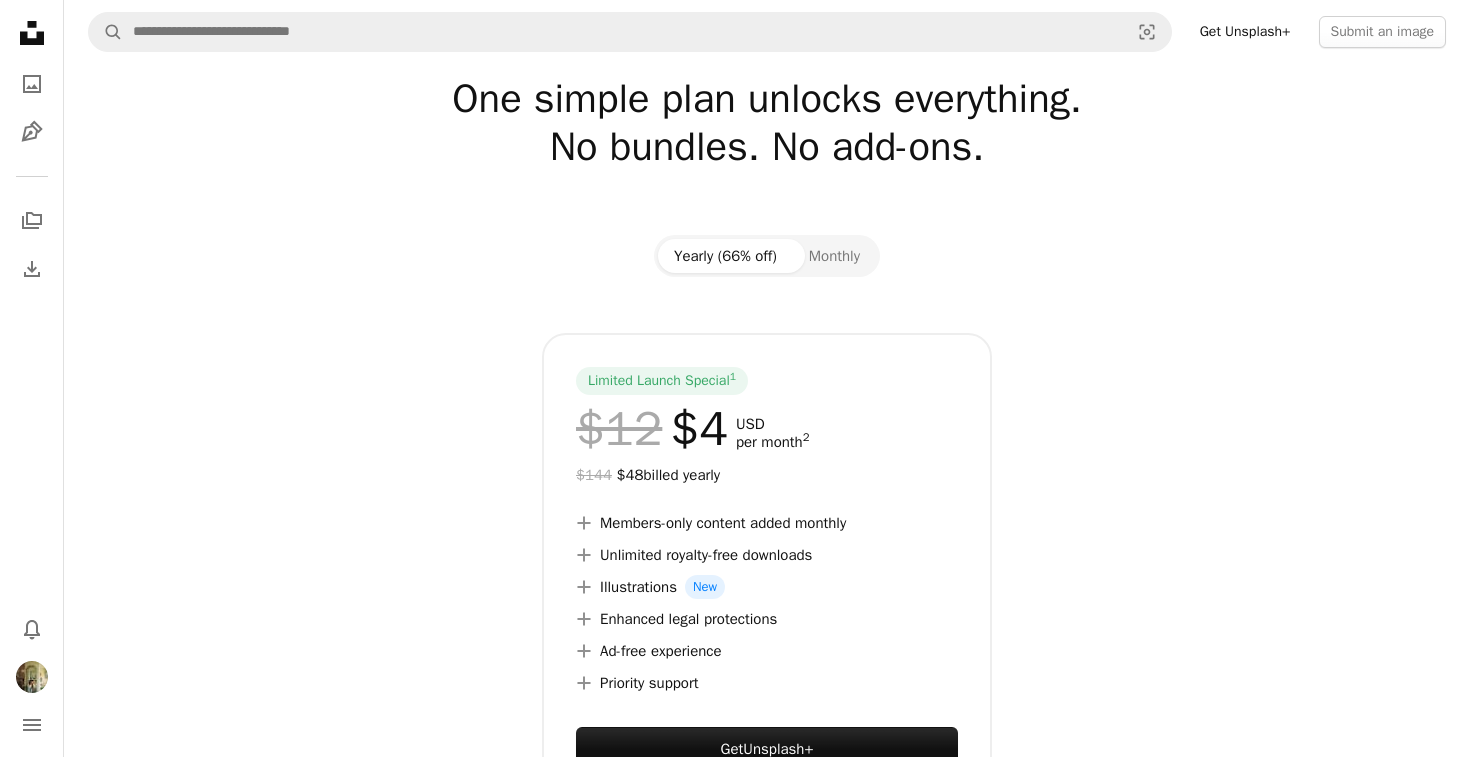scroll, scrollTop: 56, scrollLeft: 0, axis: vertical 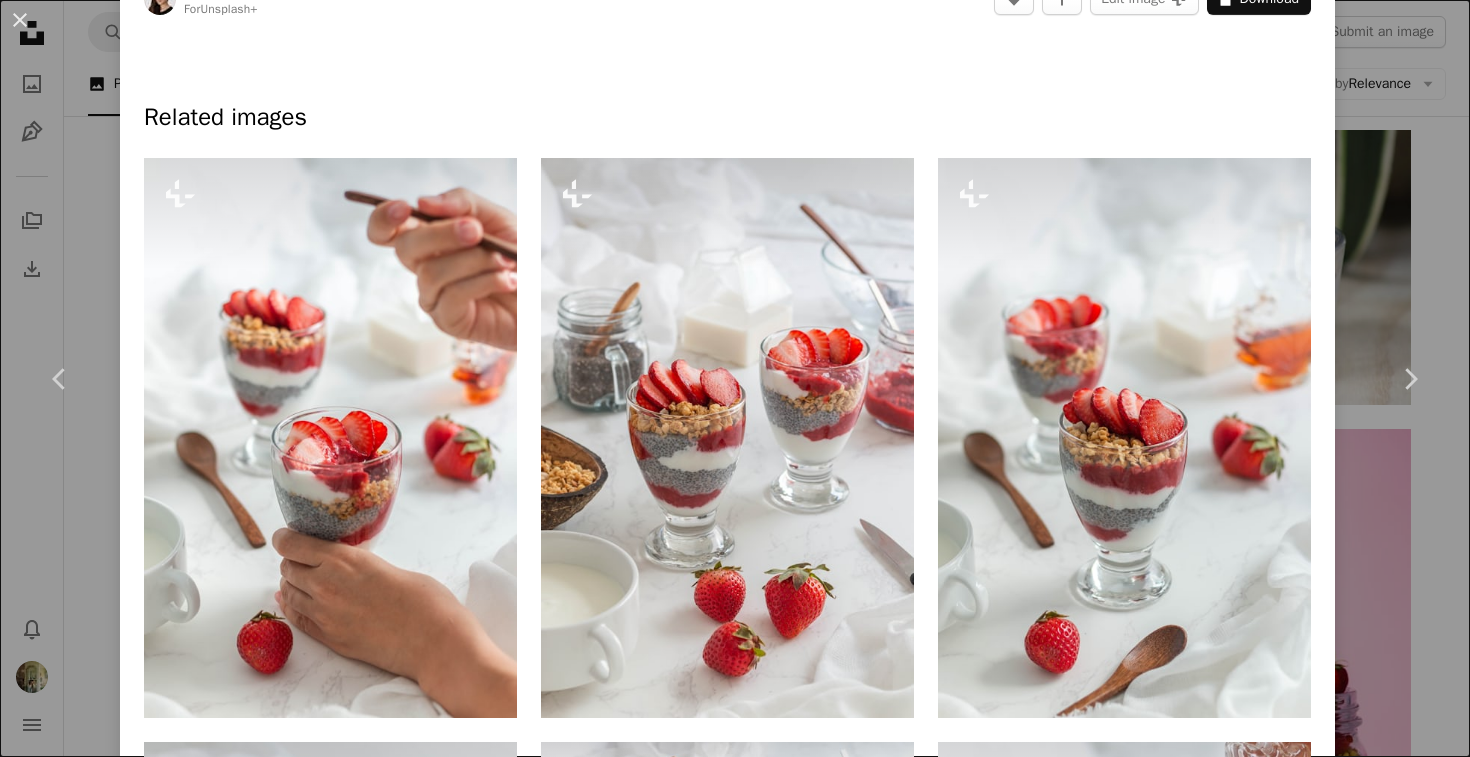 click on "An X shape Chevron left Chevron right [FIRST] [LAST] For  Unsplash+ A heart A plus sign Edit image   Plus sign for Unsplash+ A lock   Download Zoom in A forward-right arrow Share More Actions Calendar outlined Published on  October 1, 2022 Safety Licensed under the  Unsplash+ License food breakfast healthy brunch strawberries pudding chia Related images Plus sign for Unsplash+ A heart A plus sign [FIRST] [LAST] For  Unsplash+ A lock   Download Plus sign for Unsplash+ A heart A plus sign [FIRST] [LAST] For  Unsplash+ A lock   Download Plus sign for Unsplash+ A heart A plus sign [FIRST] [LAST] For  Unsplash+ A lock   Download Plus sign for Unsplash+ A heart A plus sign [FIRST] [LAST] For  Unsplash+ A lock   Download Plus sign for Unsplash+ A heart A plus sign [FIRST] [LAST] For  Unsplash+ A lock   Download Plus sign for Unsplash+ A heart A plus sign [FIRST] [LAST] For  Unsplash+ A lock   Download Plus sign for Unsplash+ A heart A plus sign [FIRST] [LAST] For  Unsplash+ A lock   Download Plus sign for Unsplash+ A heart" at bounding box center (735, 378) 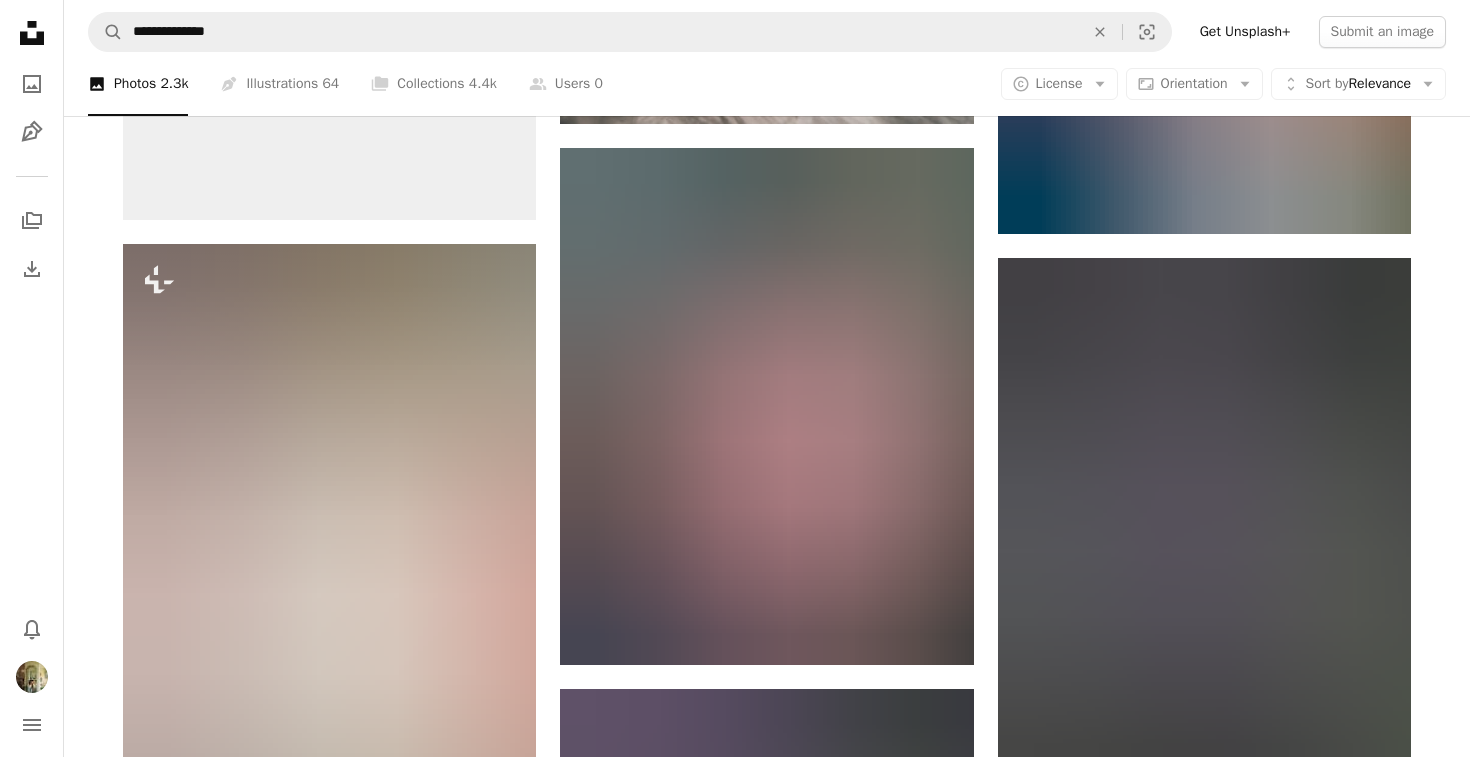 scroll, scrollTop: 2804, scrollLeft: 0, axis: vertical 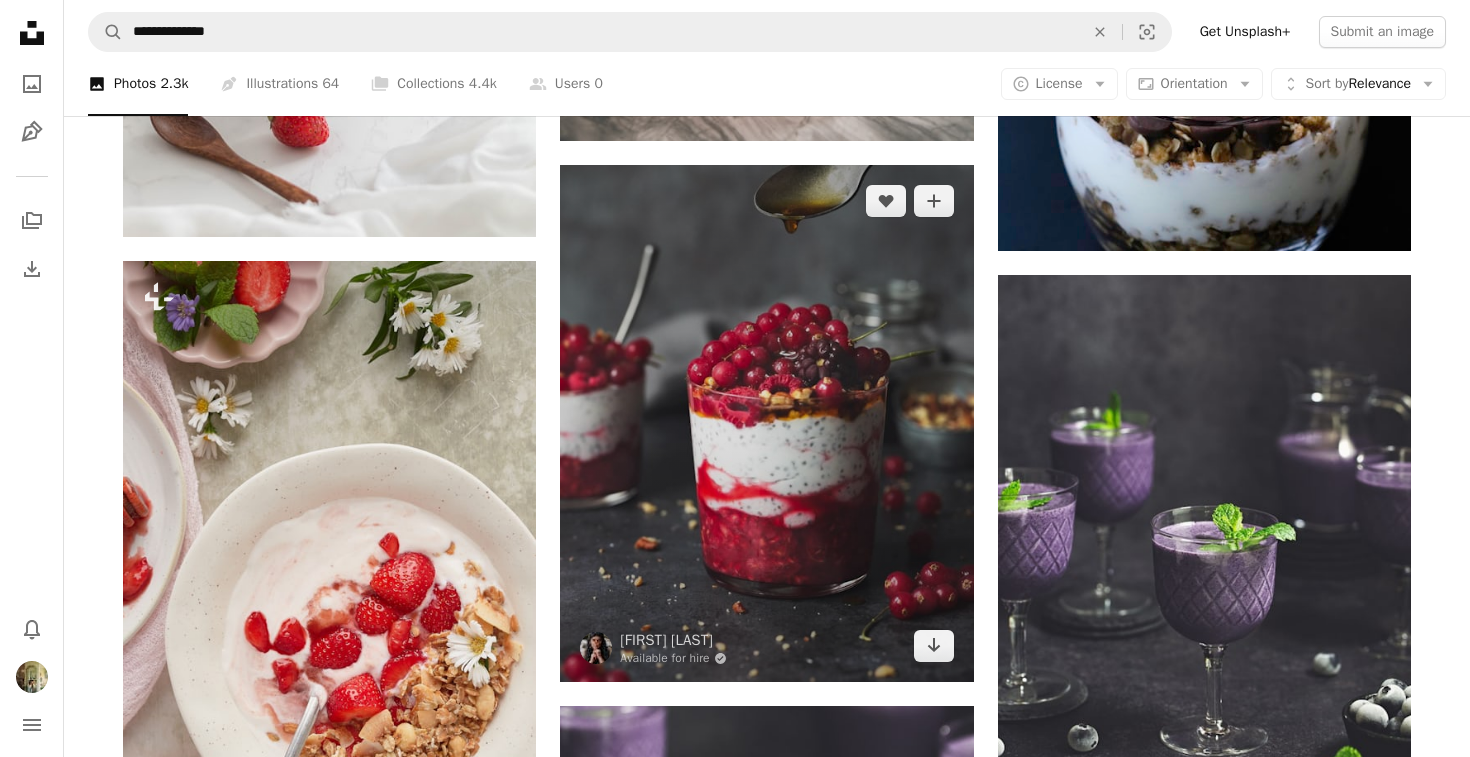 click at bounding box center [766, 423] 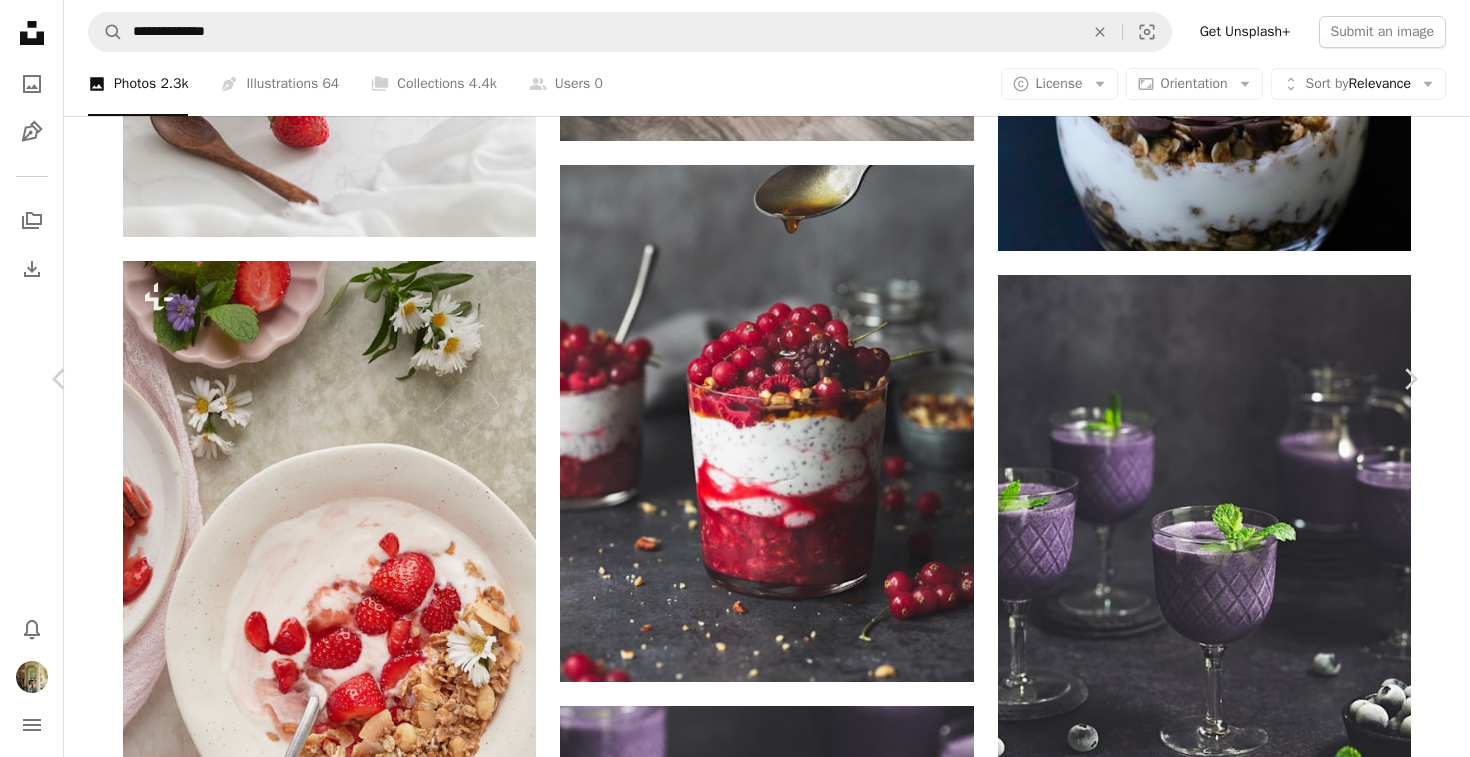 scroll, scrollTop: 2511, scrollLeft: 0, axis: vertical 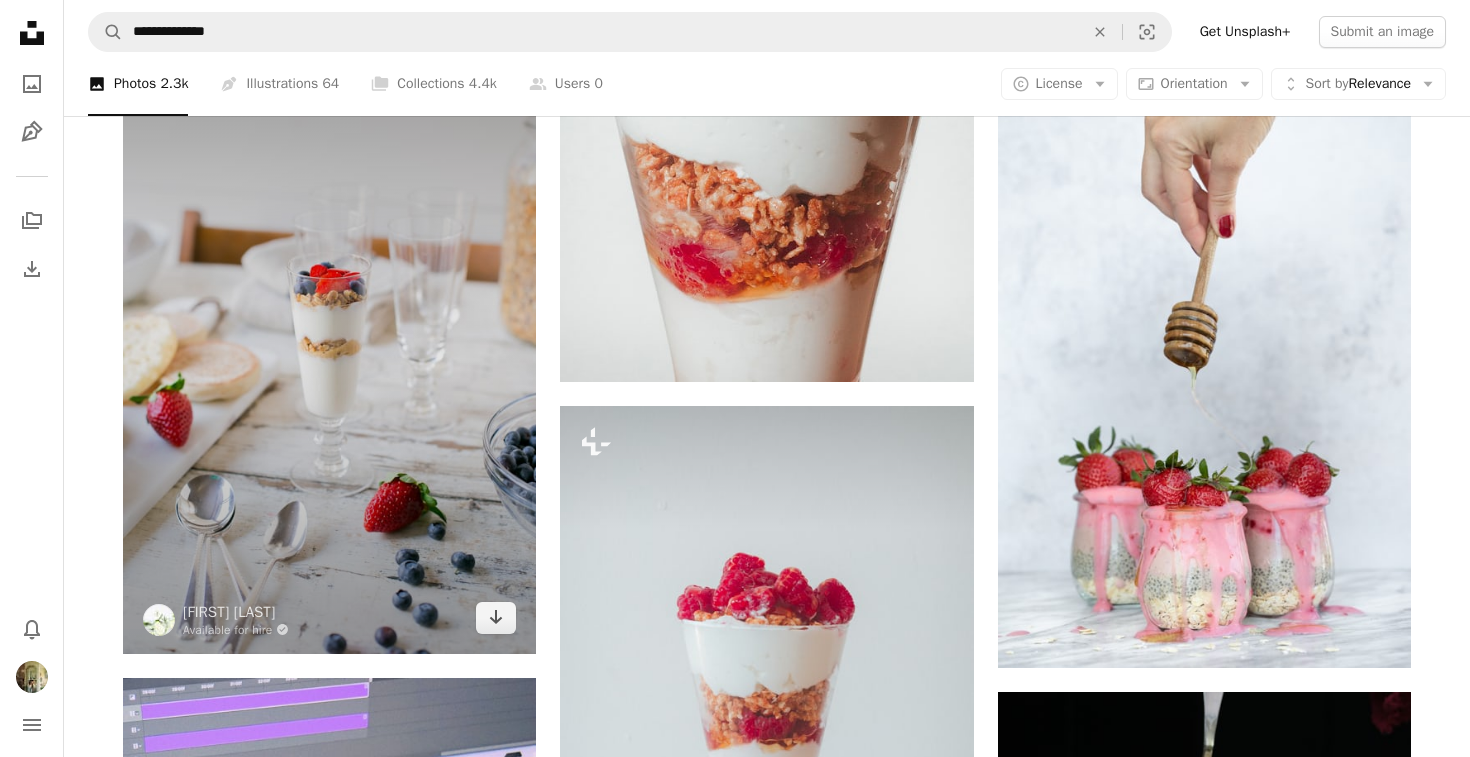 click at bounding box center (329, 344) 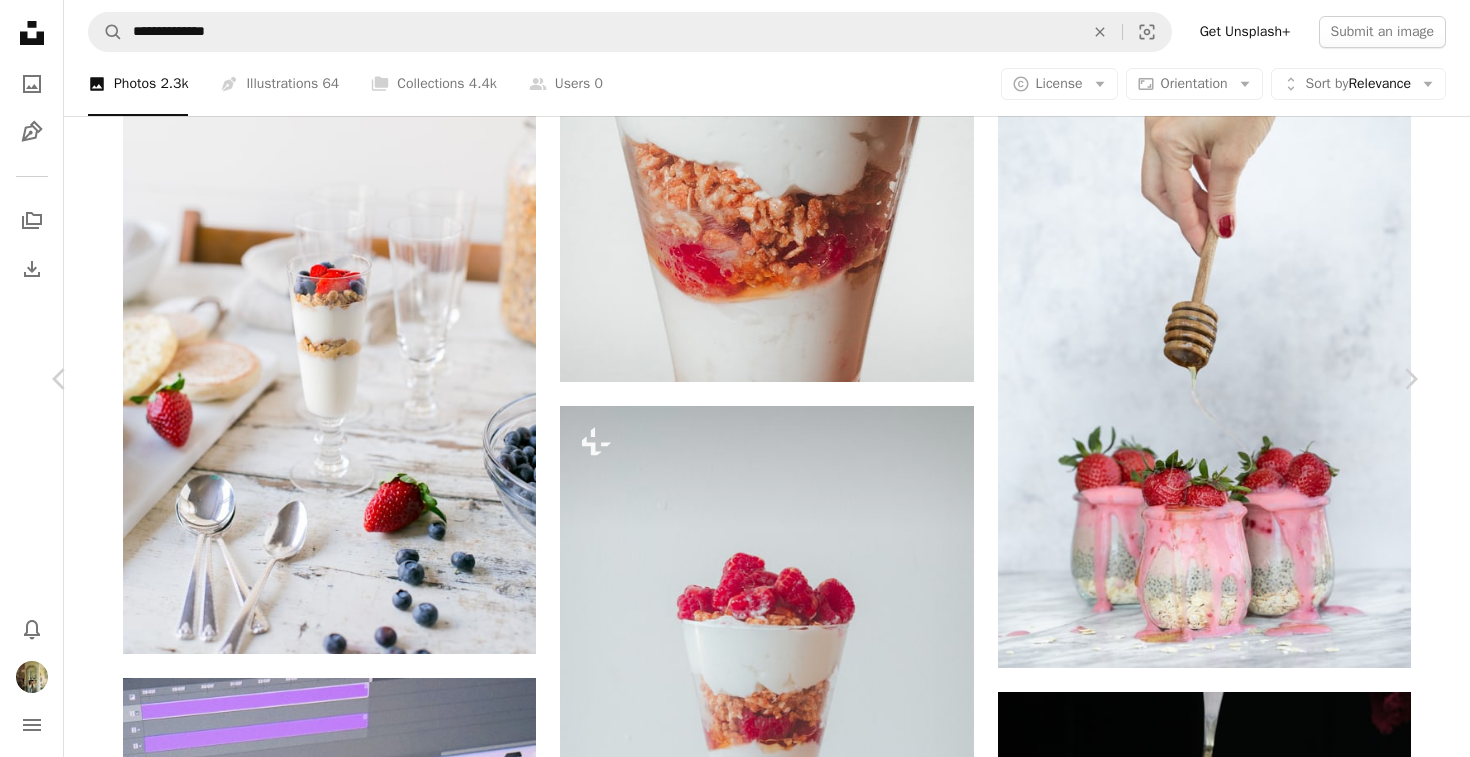 scroll, scrollTop: 3842, scrollLeft: 0, axis: vertical 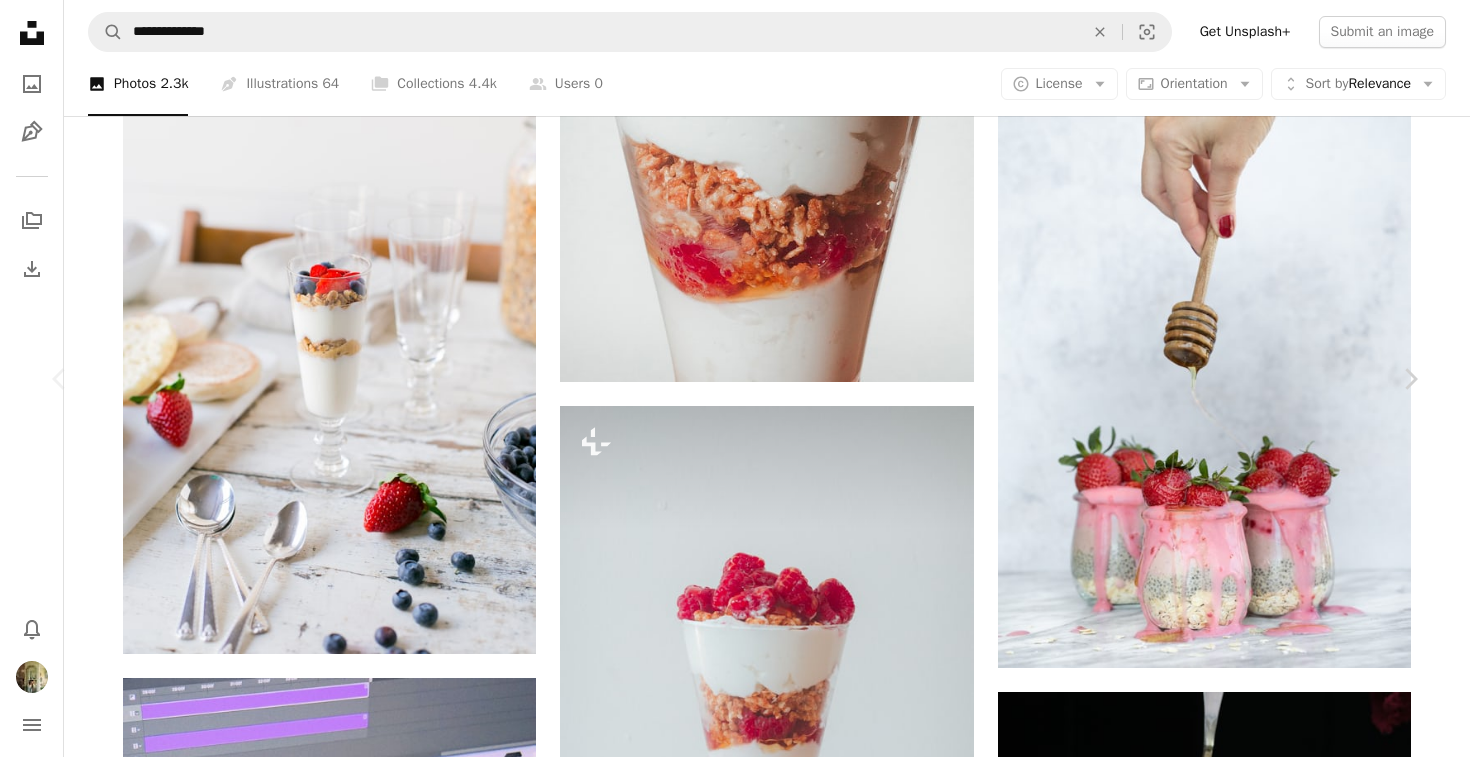 click at bounding box center (330, 10158) 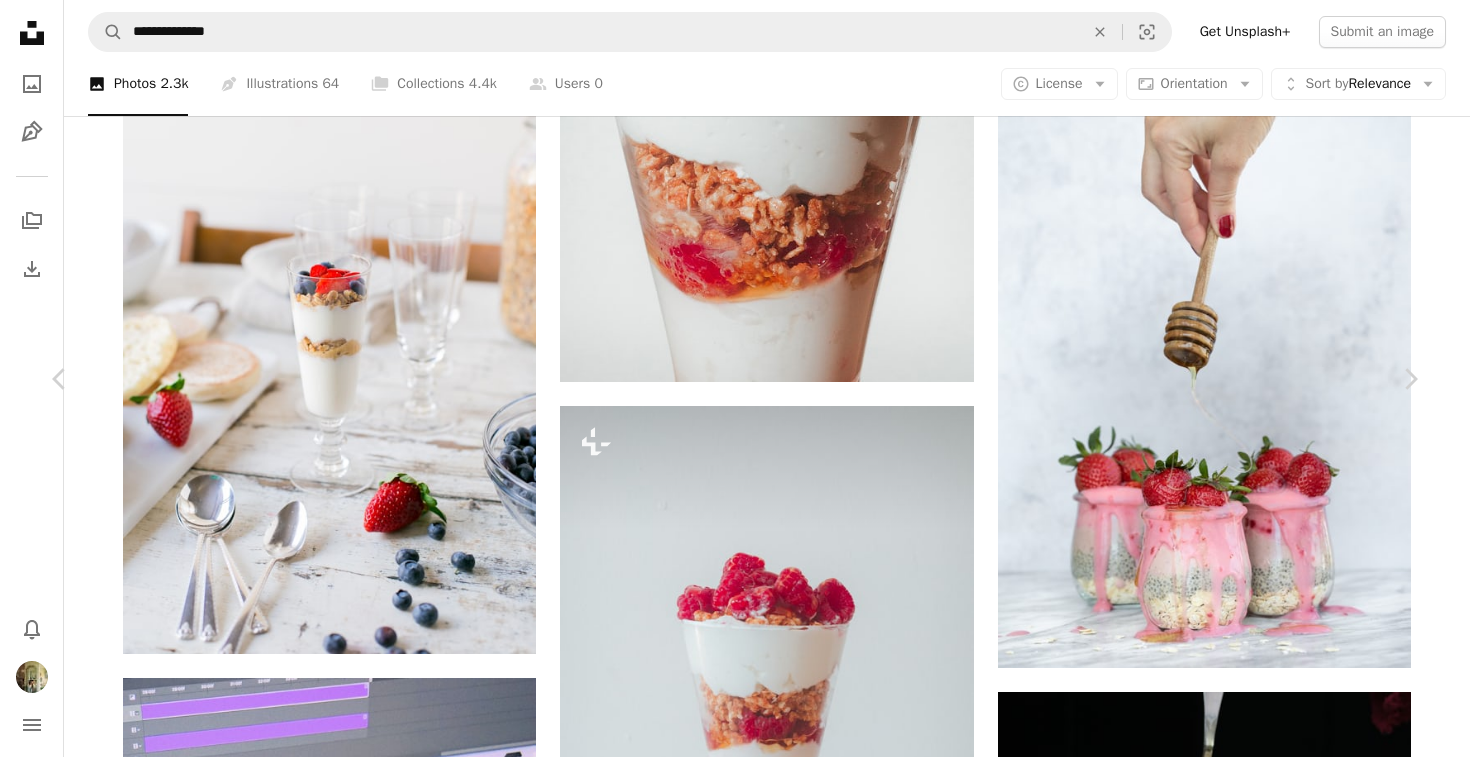 scroll, scrollTop: 161, scrollLeft: 0, axis: vertical 